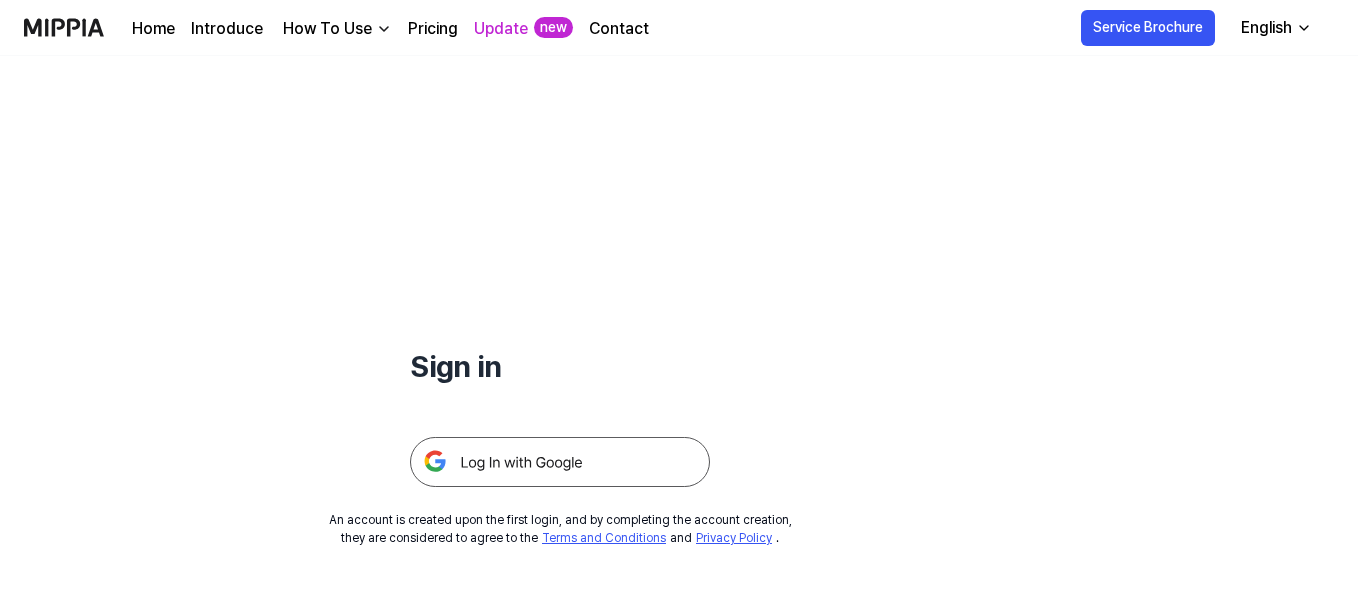 scroll, scrollTop: 0, scrollLeft: 0, axis: both 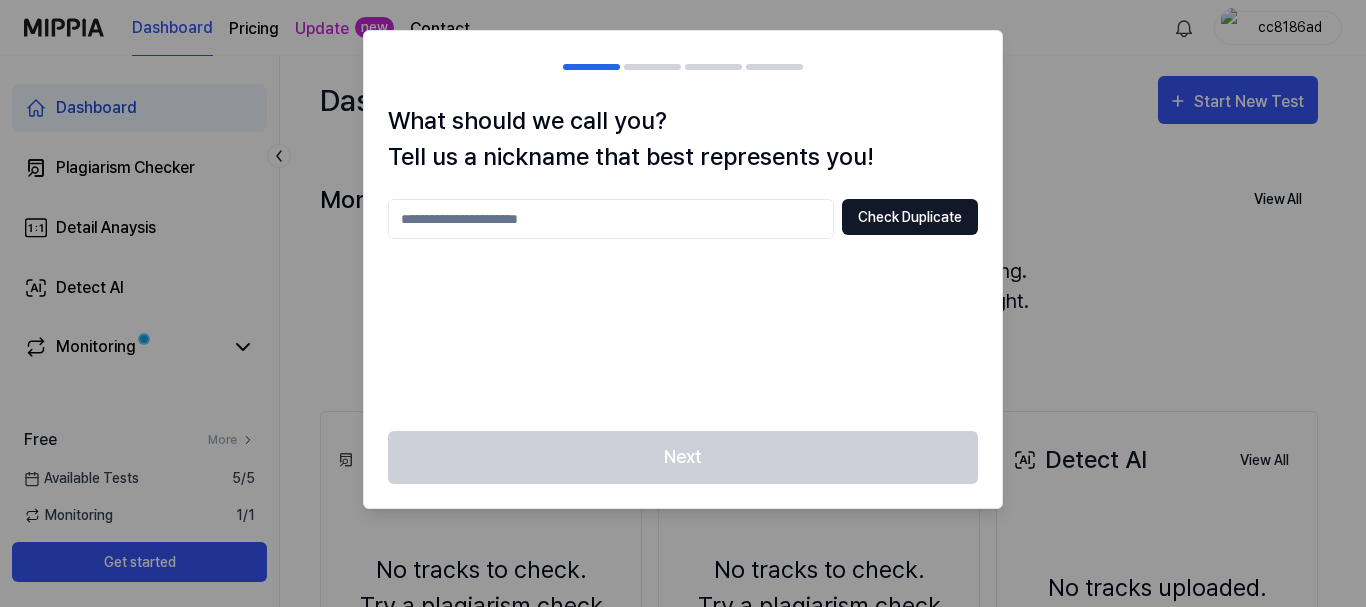 click on "Check Duplicate" at bounding box center [910, 217] 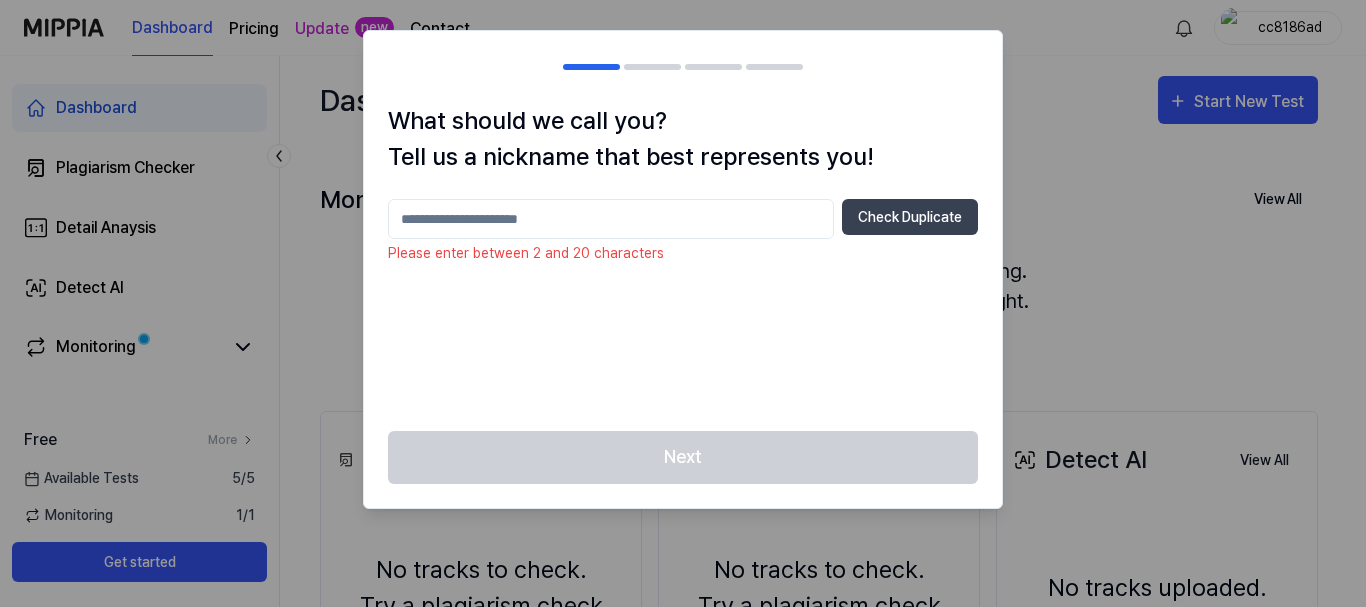 click at bounding box center [611, 219] 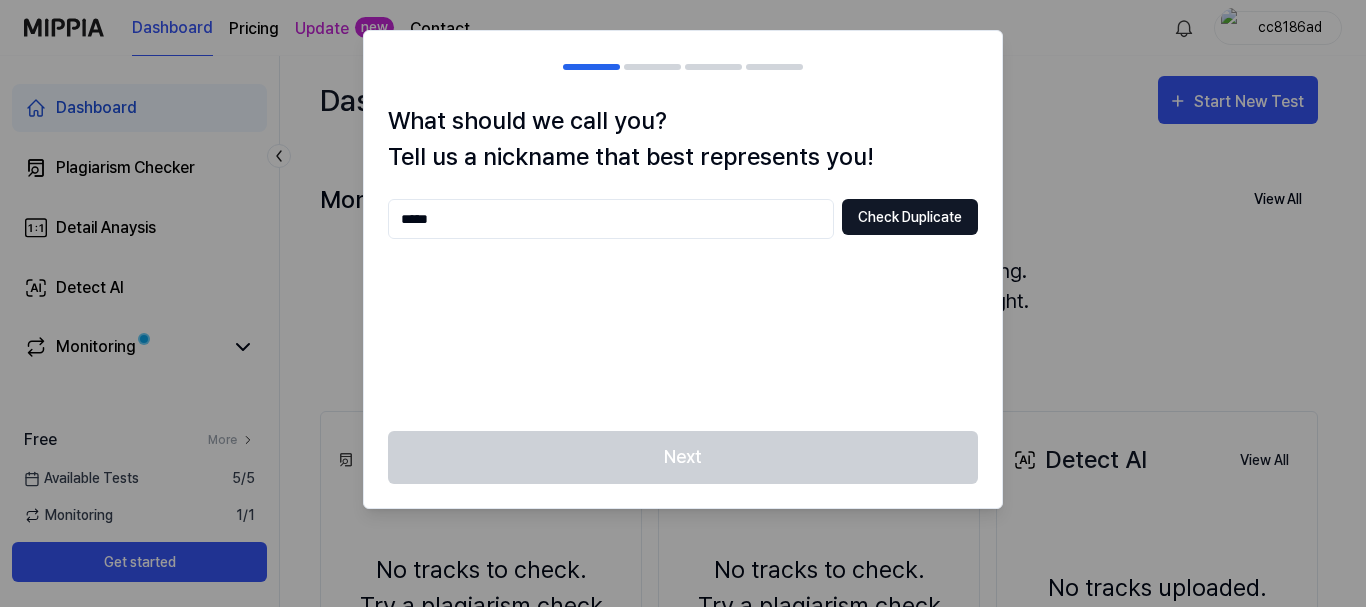 type on "*****" 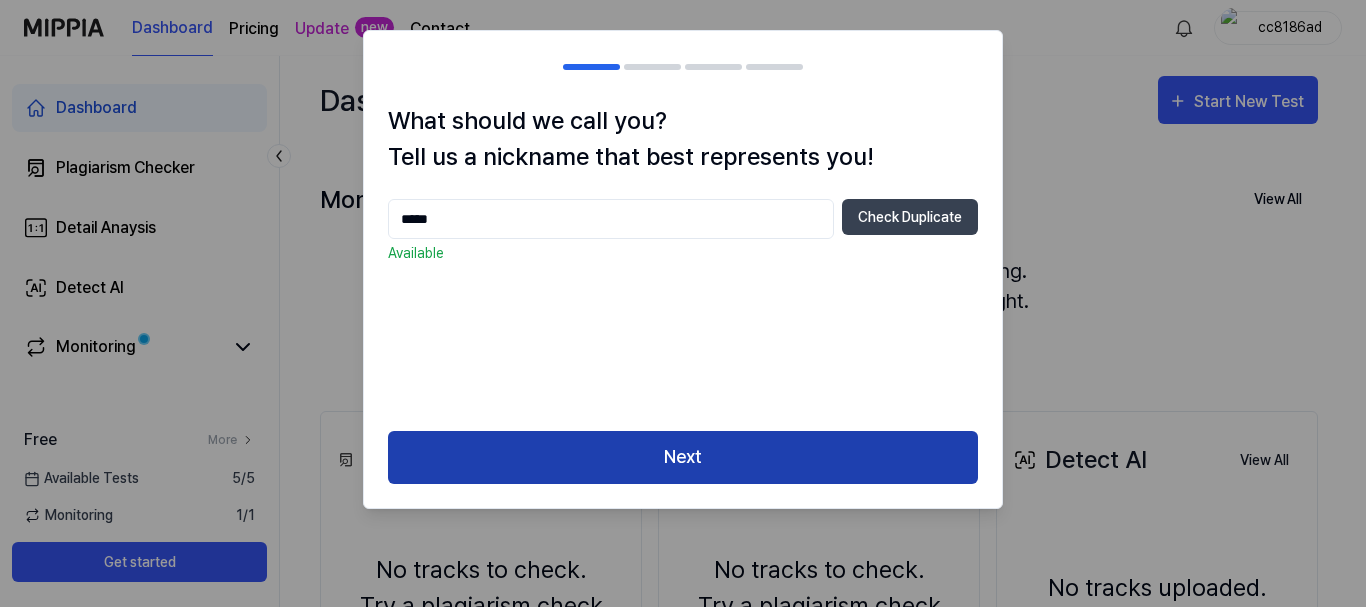 click on "Next" at bounding box center [683, 457] 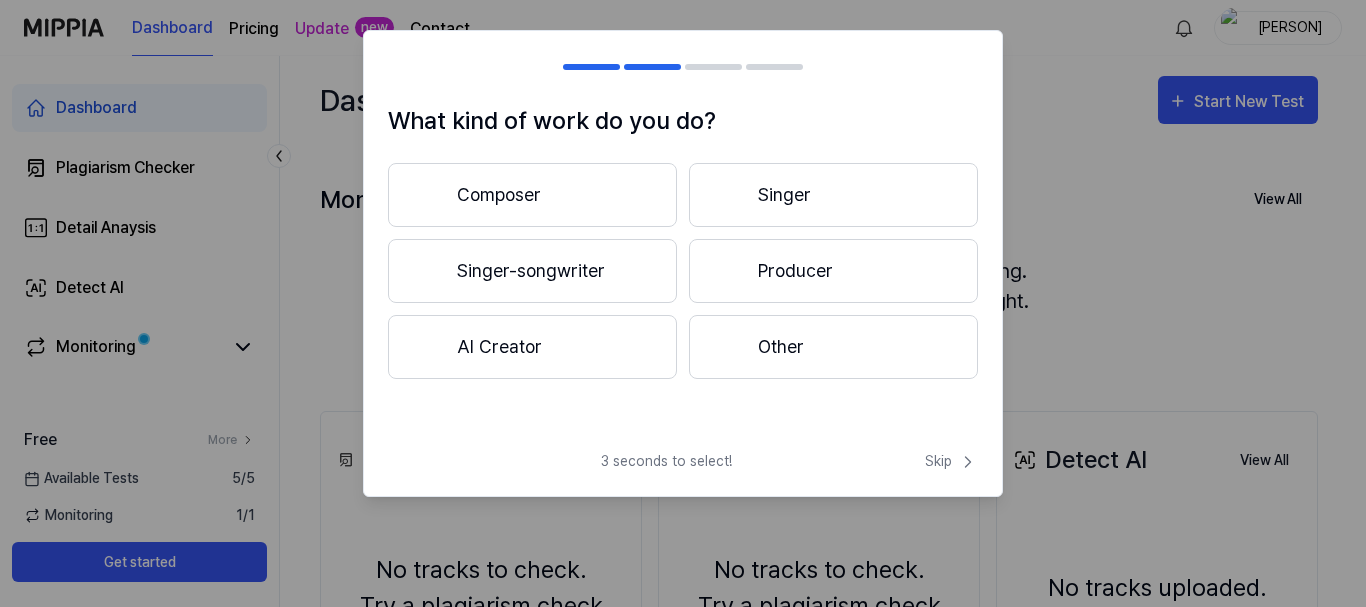 click on "Composer" at bounding box center (532, 195) 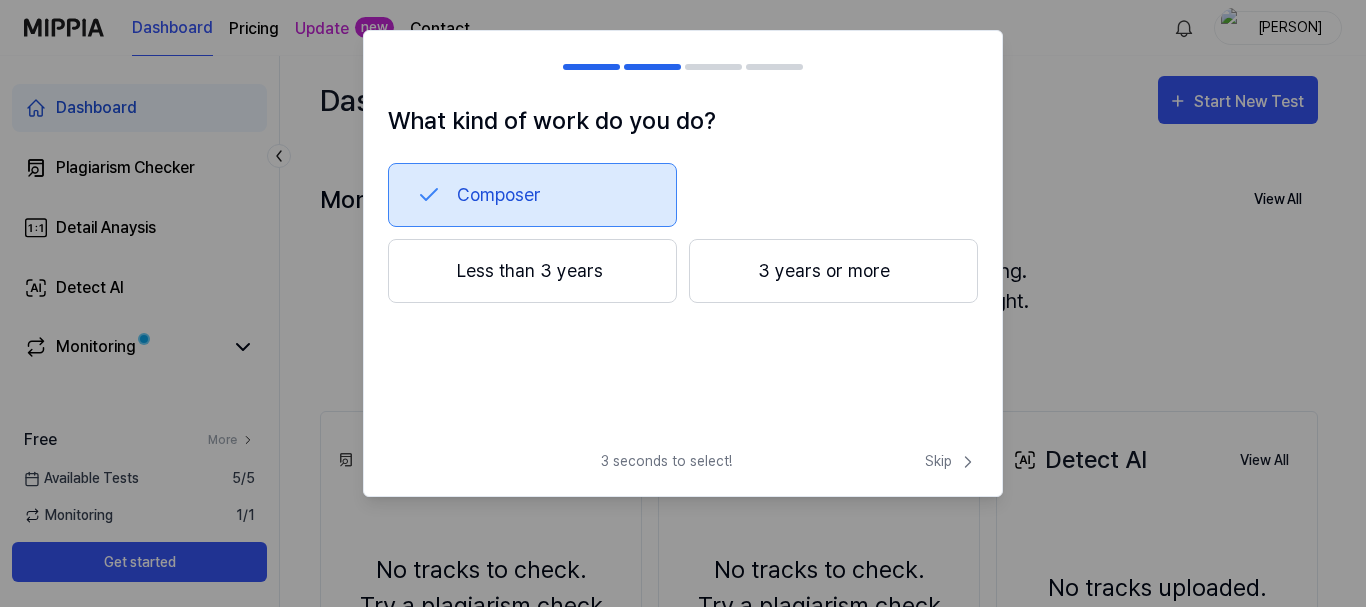 click at bounding box center (730, 271) 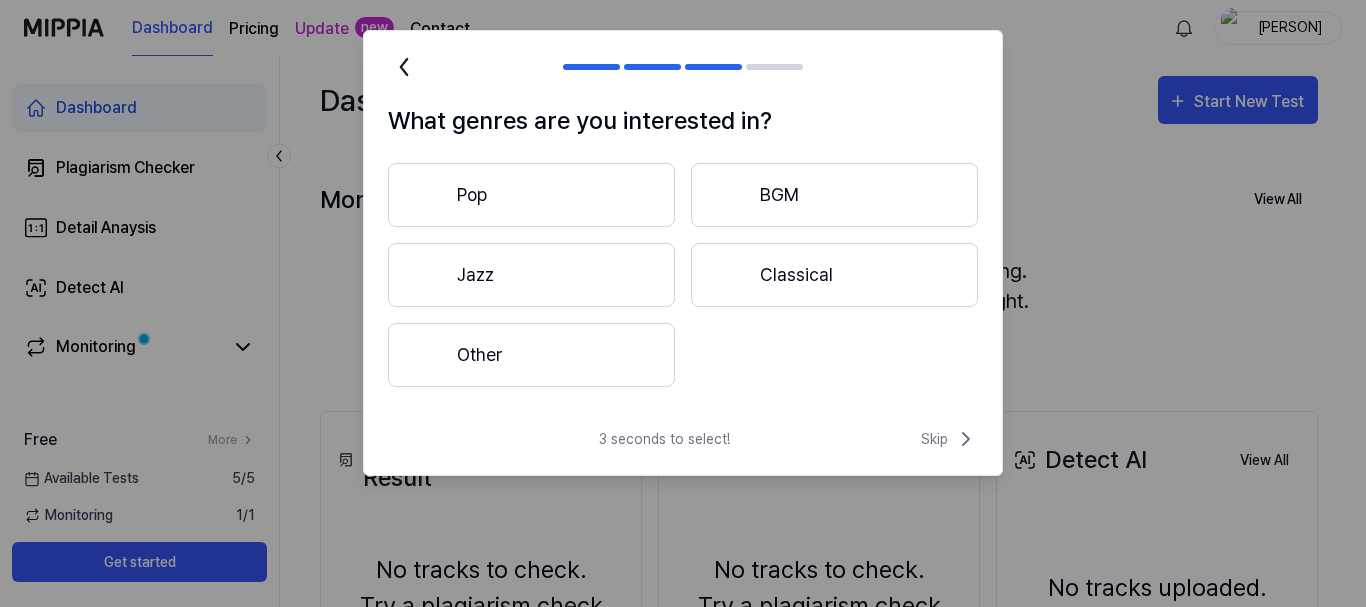 click on "Pop" at bounding box center [531, 195] 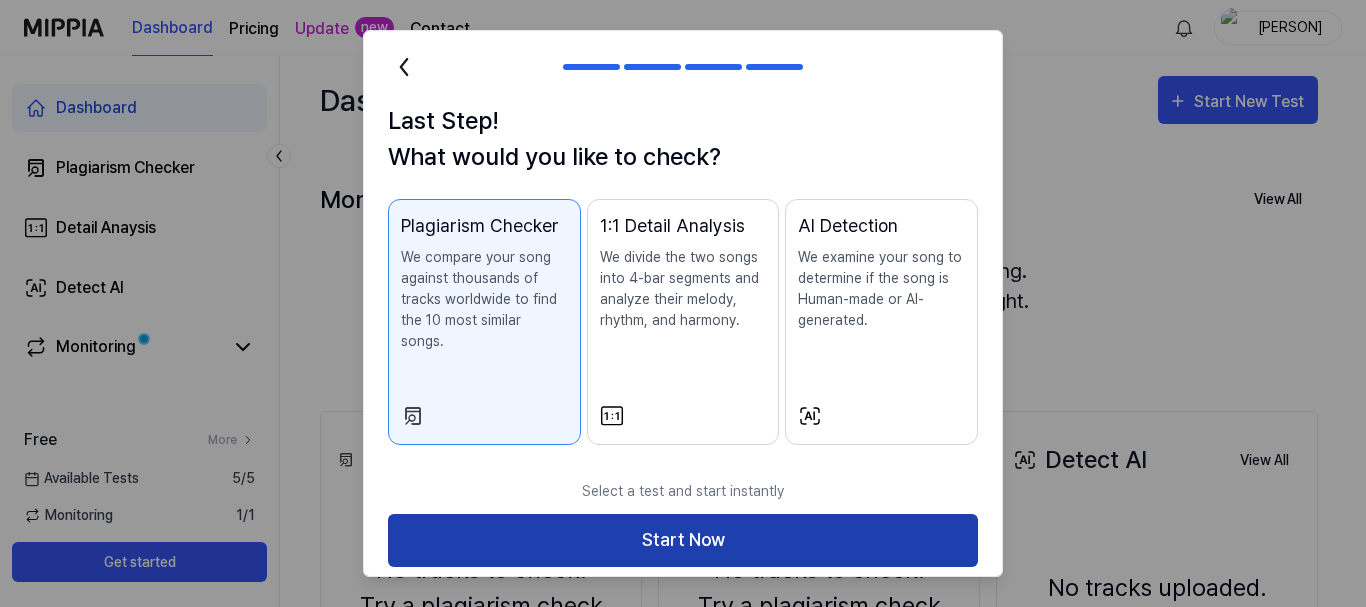 click on "Start Now" at bounding box center (683, 540) 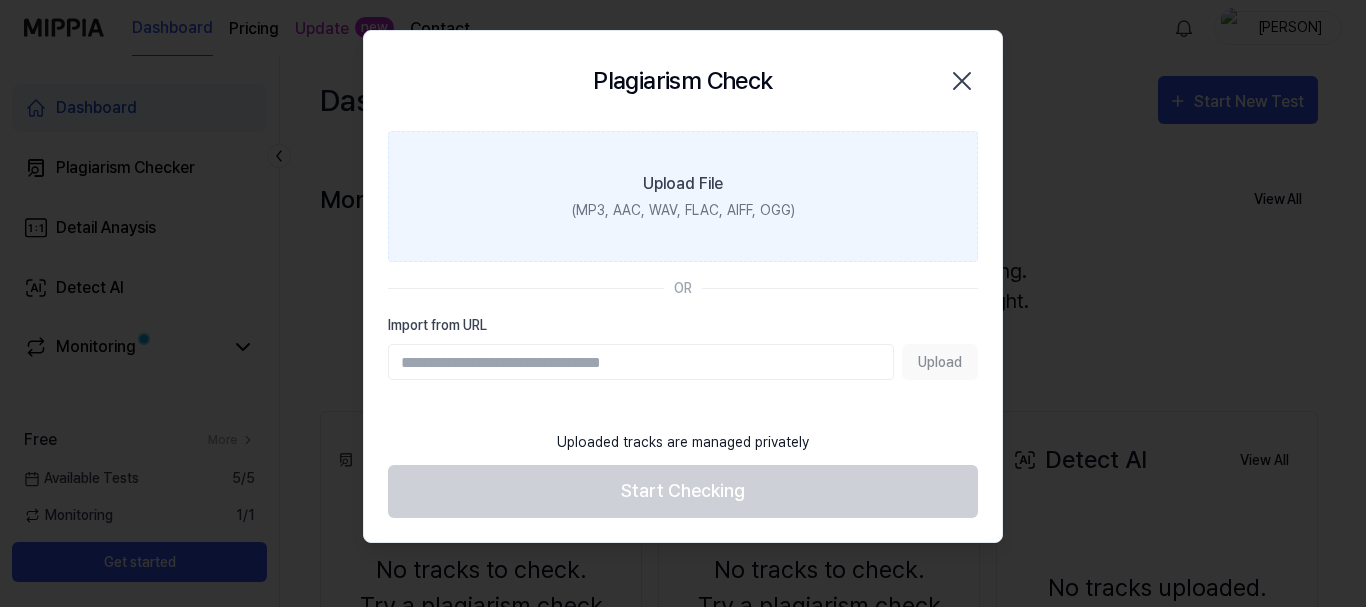 click on "Upload File (MP3, AAC, WAV, FLAC, AIFF, OGG)" at bounding box center [683, 196] 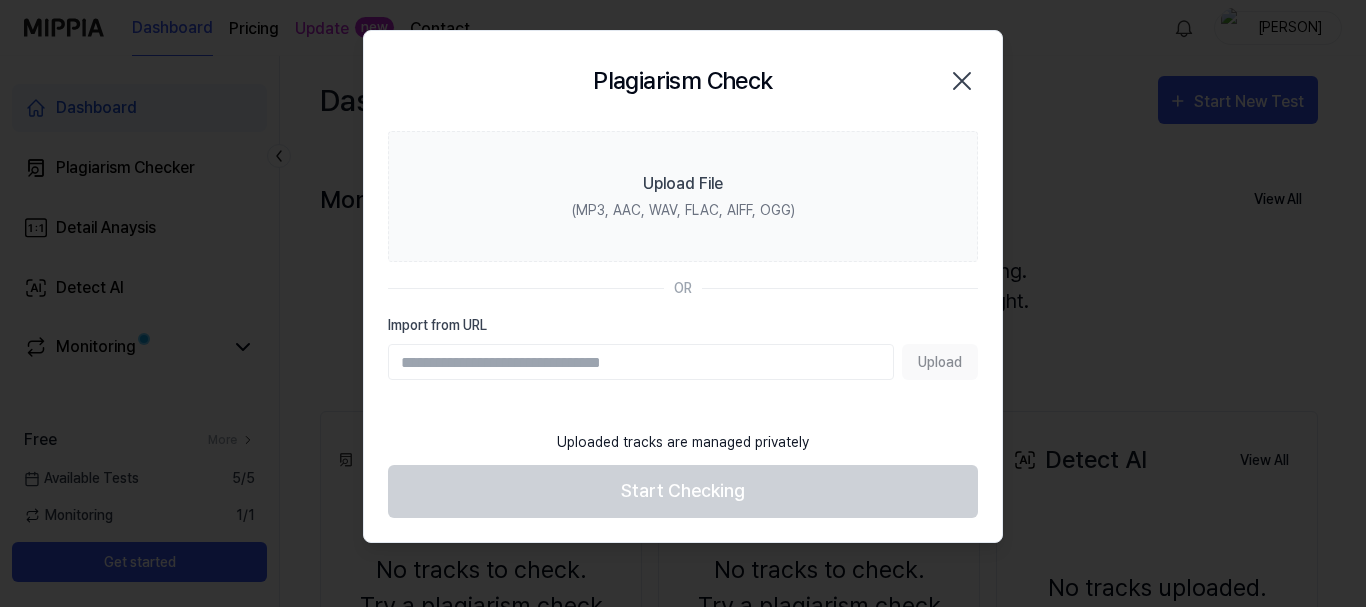 click on "Import from URL" at bounding box center [641, 362] 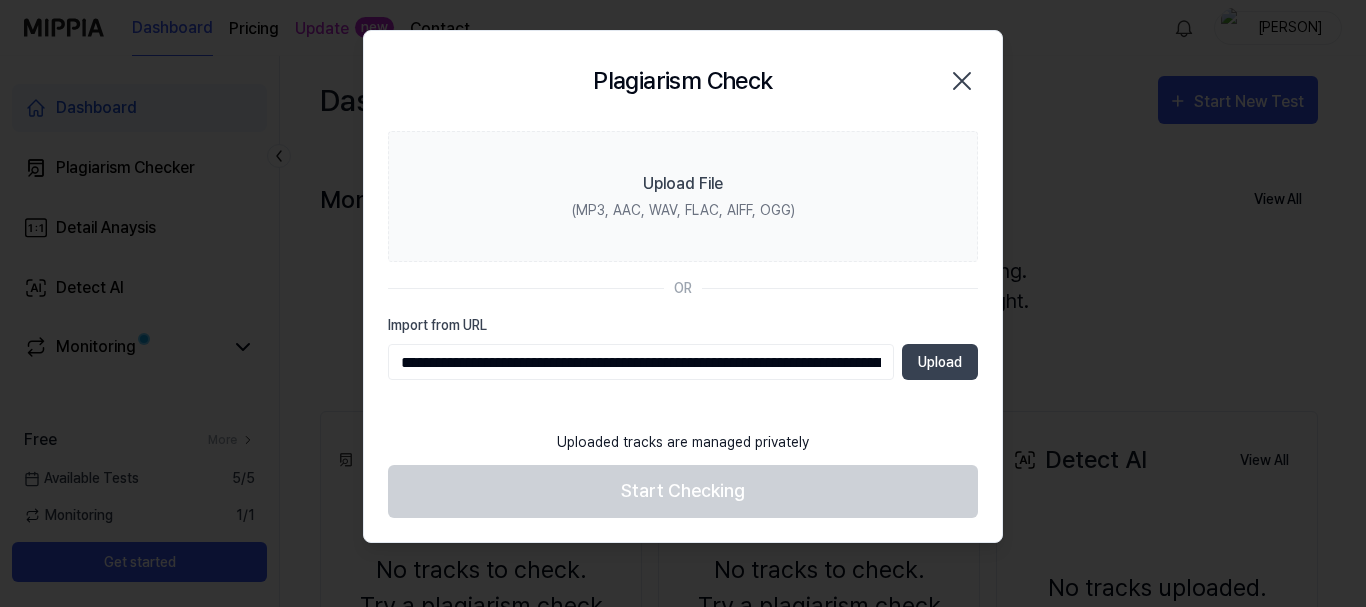 scroll, scrollTop: 0, scrollLeft: 336, axis: horizontal 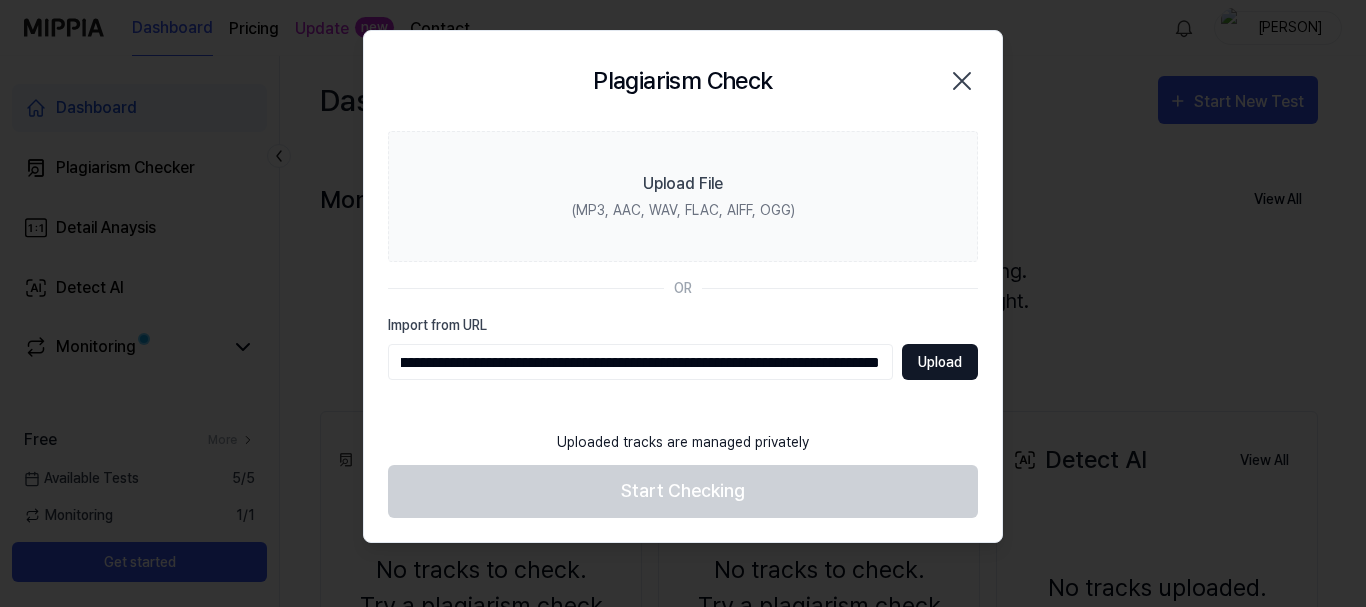 type on "**********" 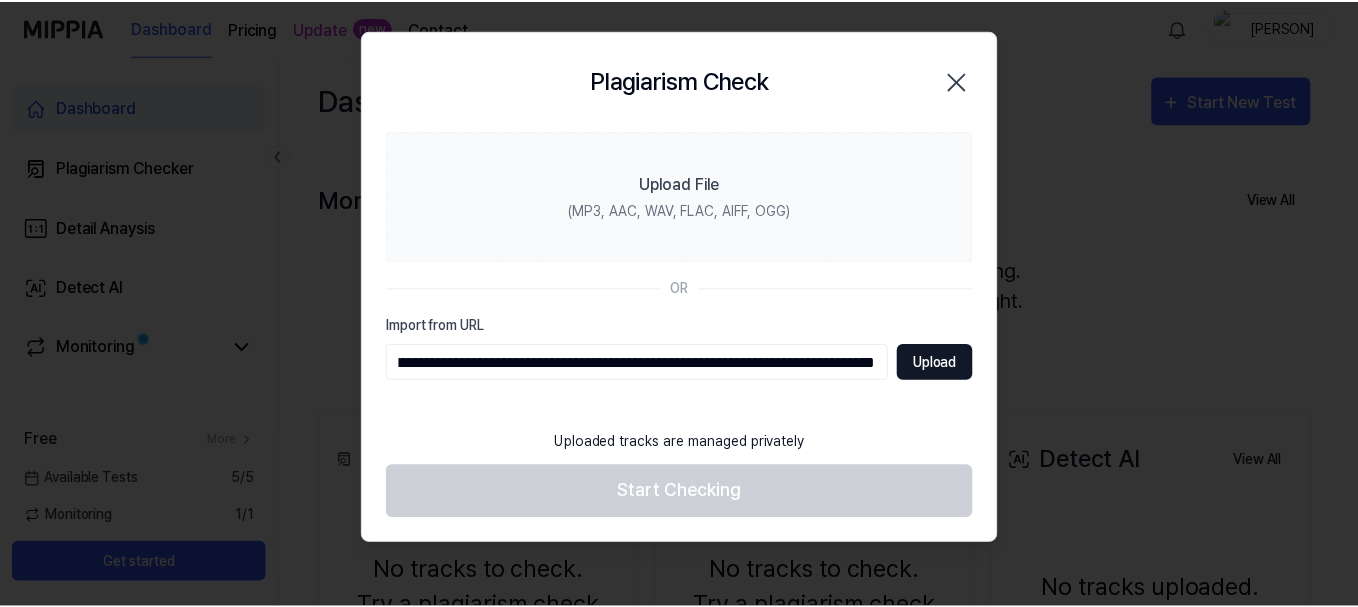 scroll, scrollTop: 0, scrollLeft: 0, axis: both 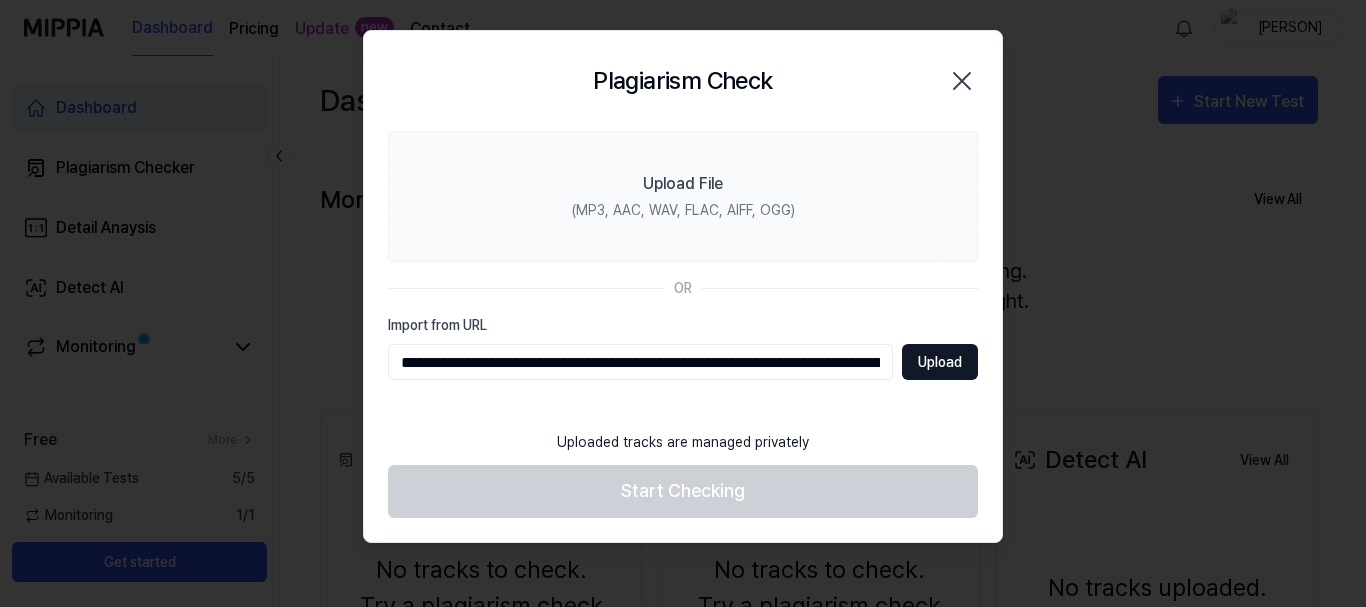 click on "Upload" at bounding box center [940, 362] 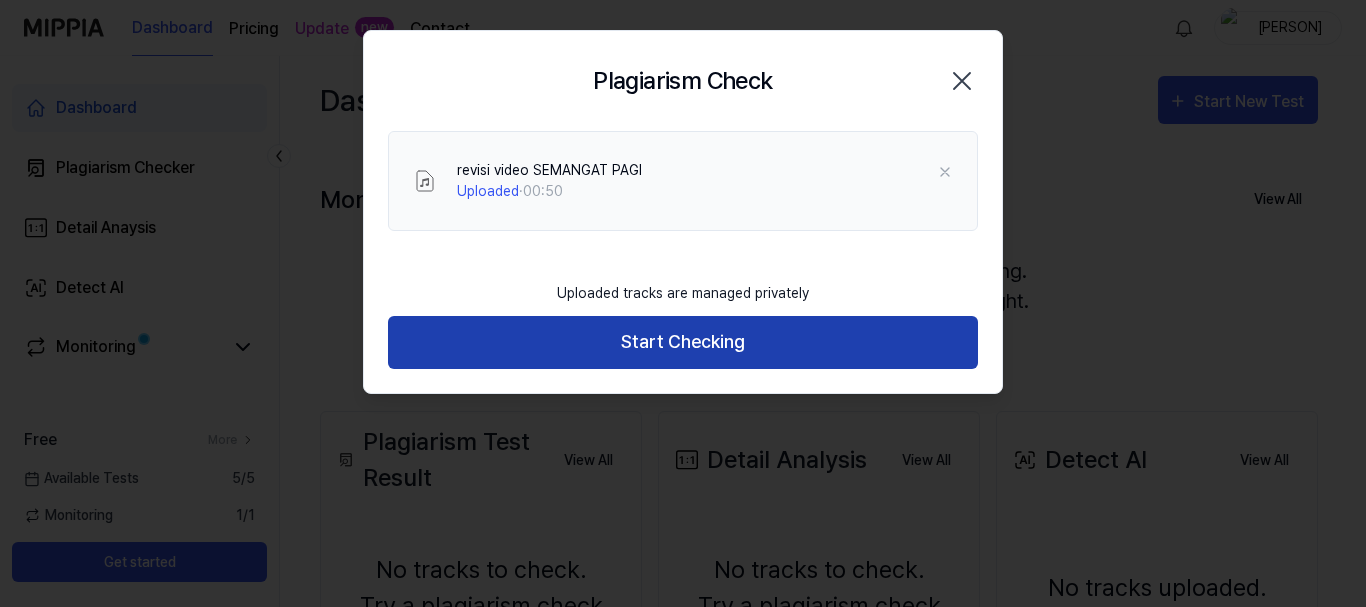 click on "Start Checking" at bounding box center (683, 342) 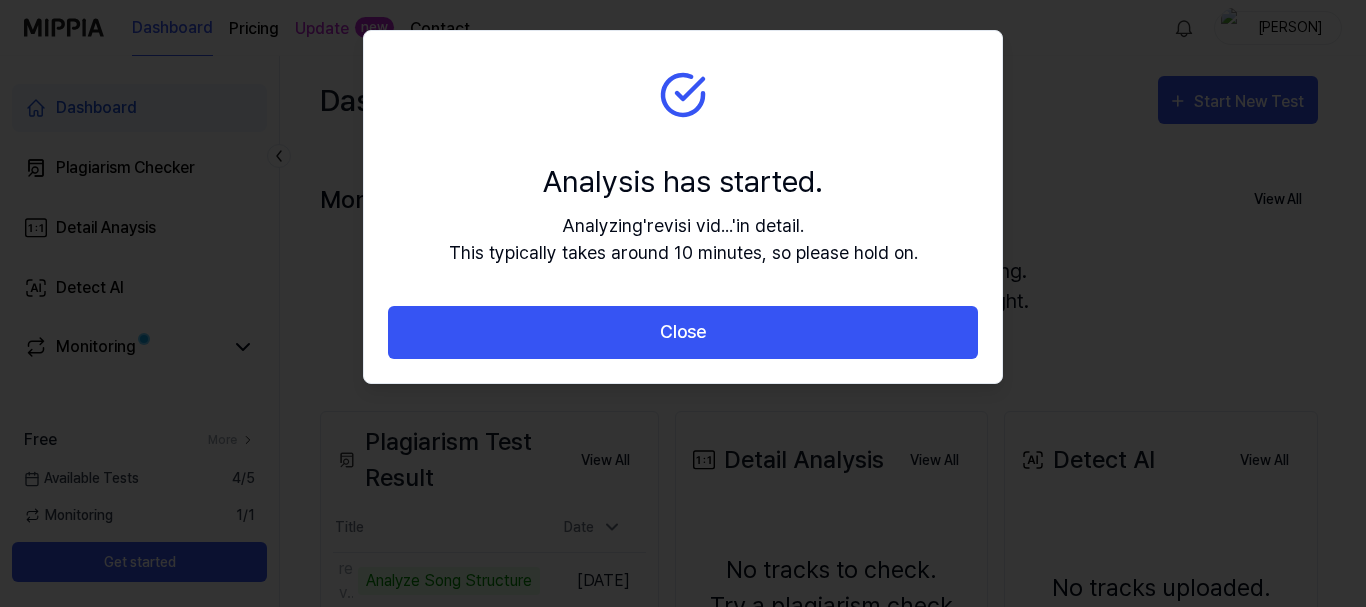 click on "Close" at bounding box center [683, 332] 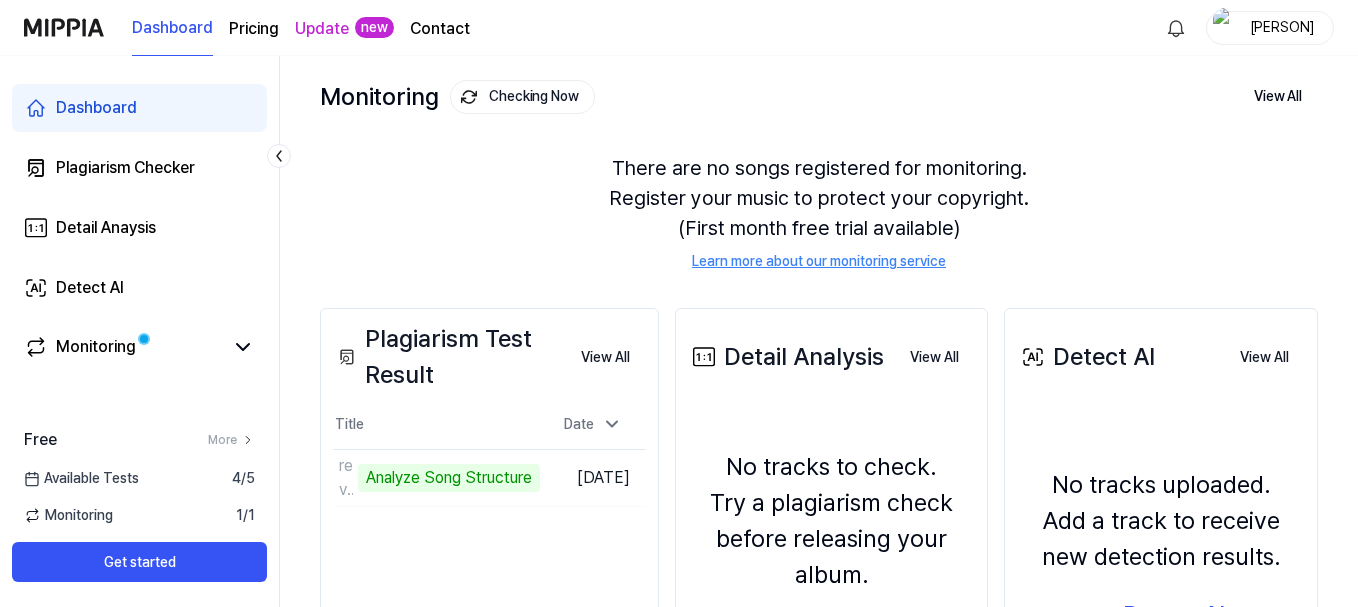 scroll, scrollTop: 129, scrollLeft: 0, axis: vertical 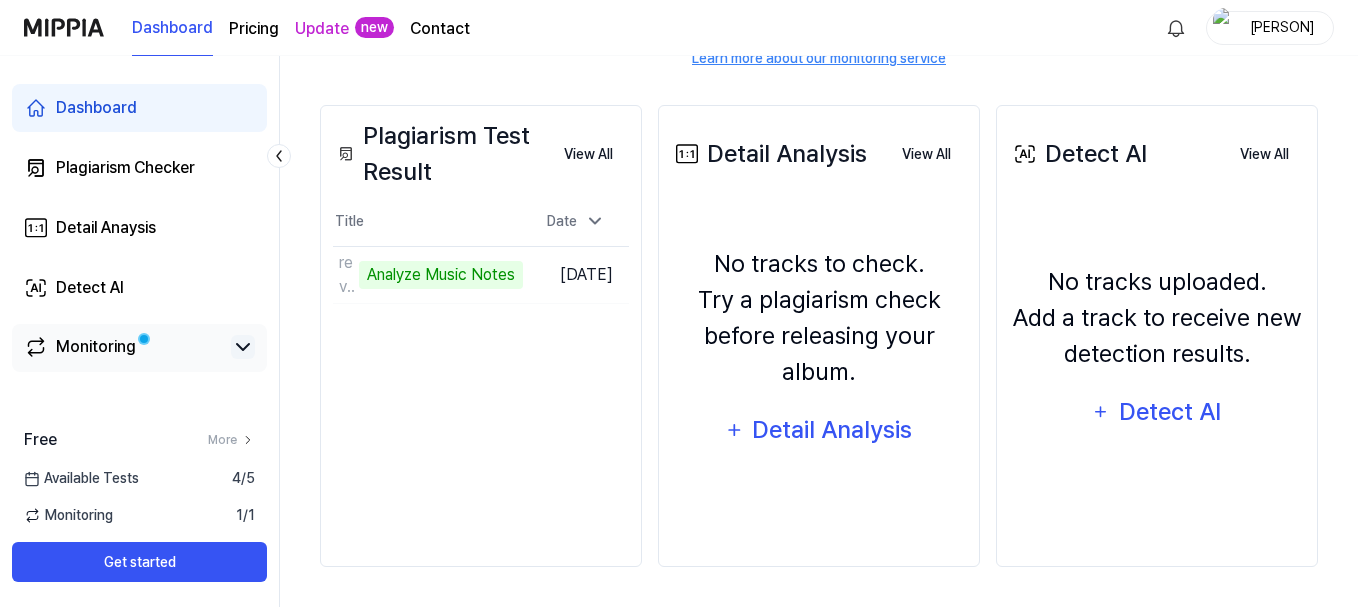 click 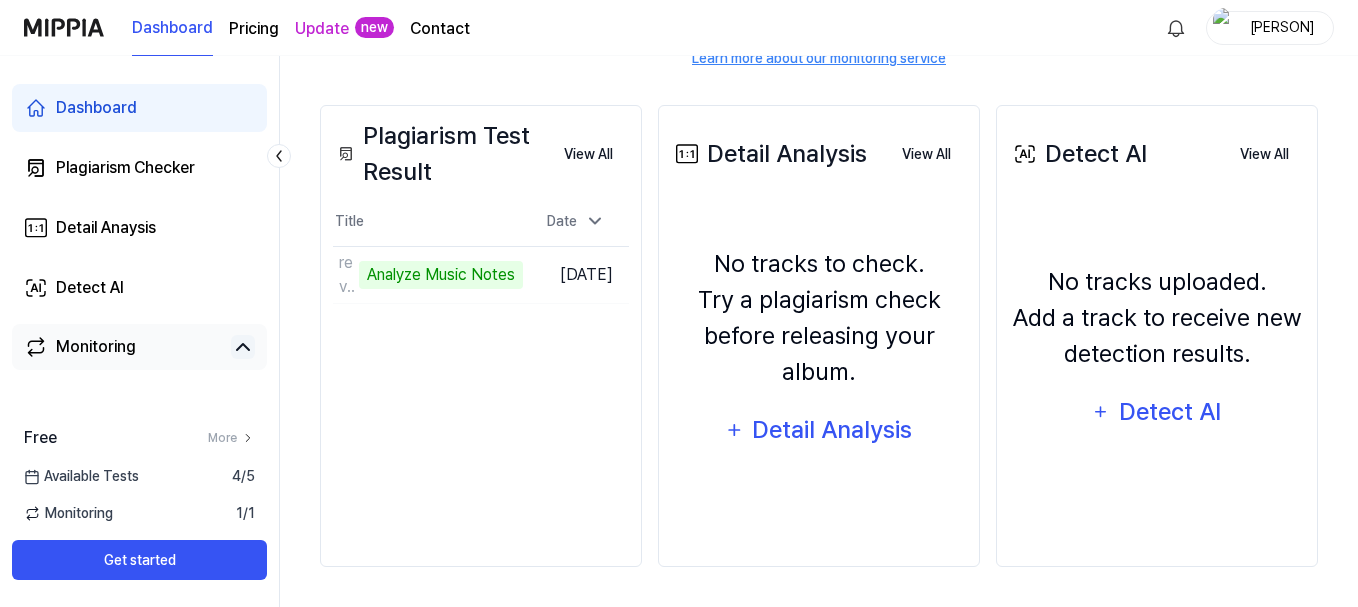 click 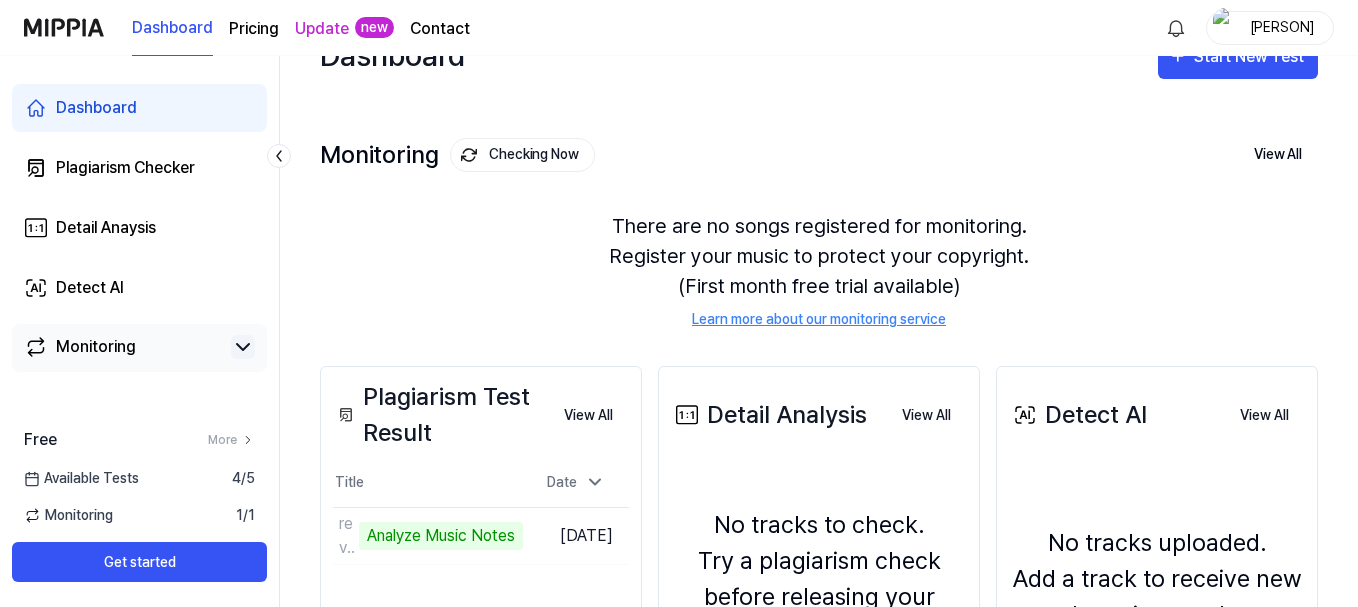 scroll, scrollTop: 41, scrollLeft: 0, axis: vertical 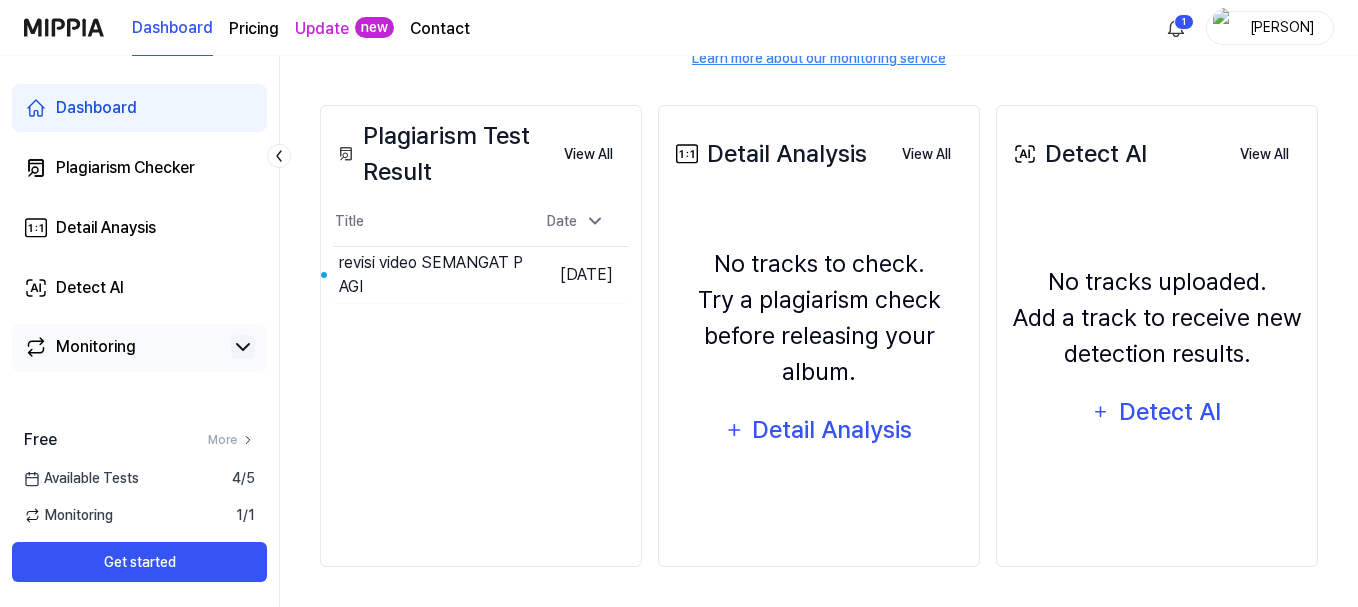 click on "Monitoring" at bounding box center (123, 347) 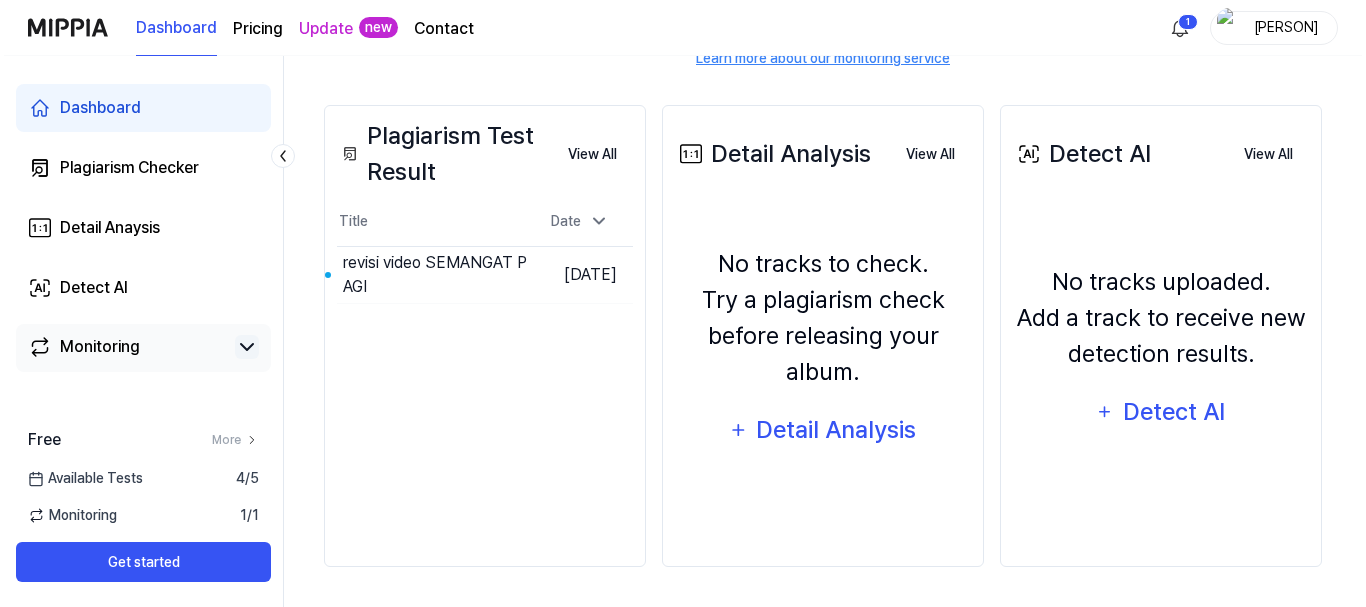 scroll, scrollTop: 0, scrollLeft: 0, axis: both 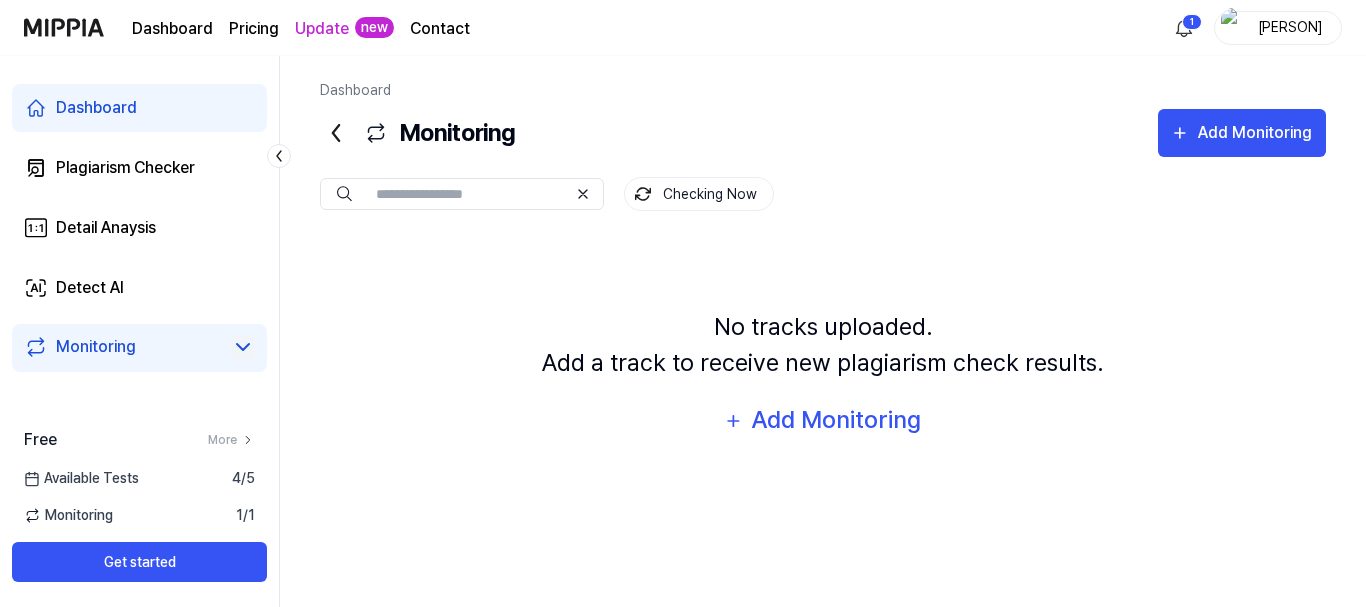 click on "4  /  5" at bounding box center [243, 478] 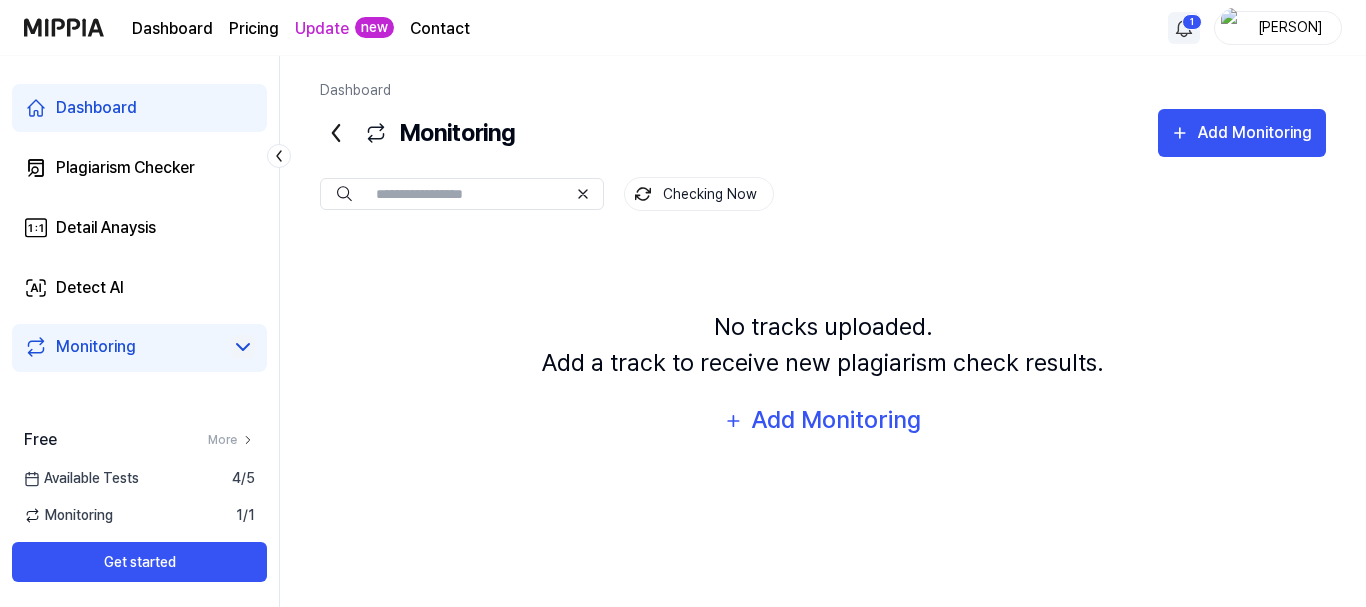 click on "Dashboard Pricing Update new Contact 1 [NAME] Dashboard Plagiarism Checker Detail Anaysis Detect AI Monitoring Free More Available Tests 4 / 5 Monitoring 1 / 1 Get started Dashboard Monitoring Add Monitoring Monitoring Checking Now Checking Now No tracks uploaded. Add a track to receive new plagiarism check results. Add Monitoring" at bounding box center (683, 303) 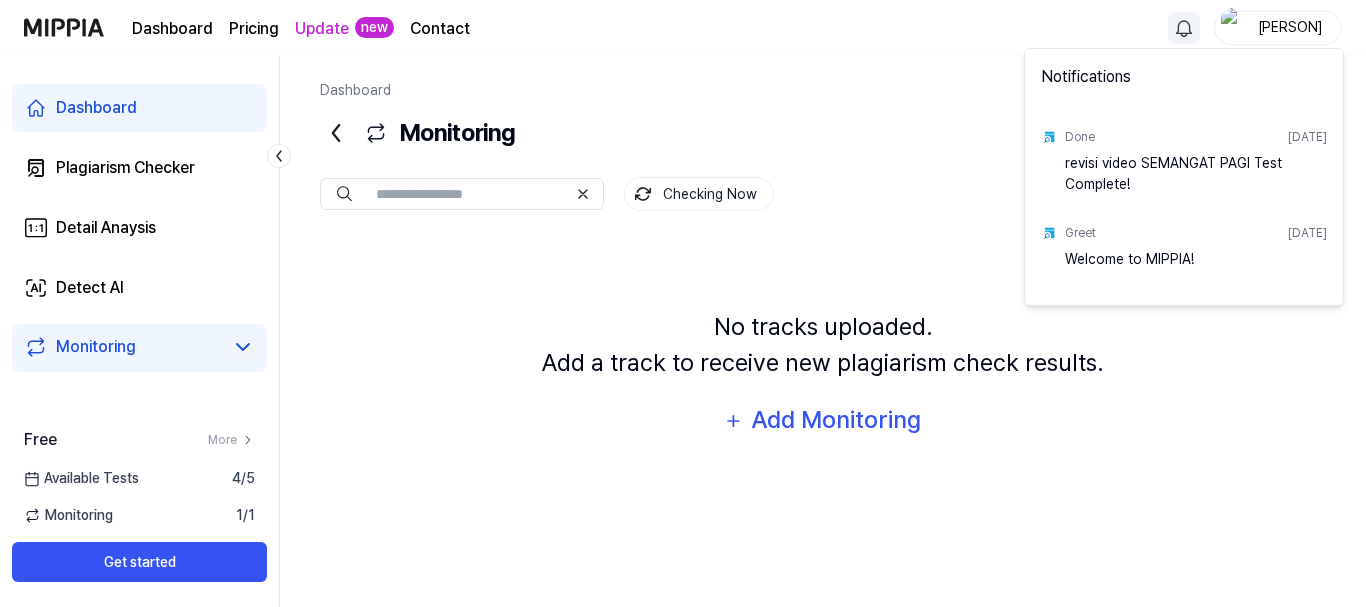 click on "Dashboard Pricing Update new Contact [NAME] Dashboard Plagiarism Checker Detail Anaysis Detect AI Monitoring Free More Available Tests 4 / 5 Monitoring 1 / 1 Get started Dashboard Monitoring Add Monitoring Monitoring Checking Now Checking Now No tracks uploaded. Add a track to receive new plagiarism check results. Add Monitoring Notifications Done [DATE] revisi video SEMANGAT PAGI Test Complete! Greet [DATE] Welcome to MIPPIA!" at bounding box center [683, 303] 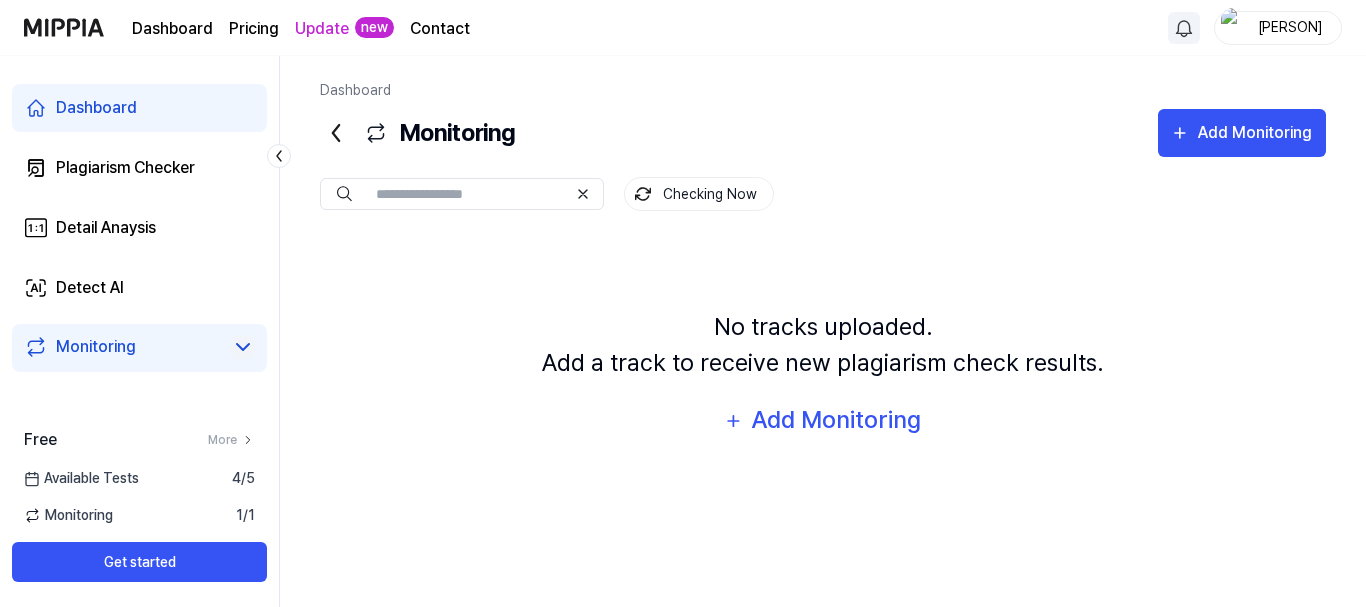 click on "Monitoring" at bounding box center (139, 348) 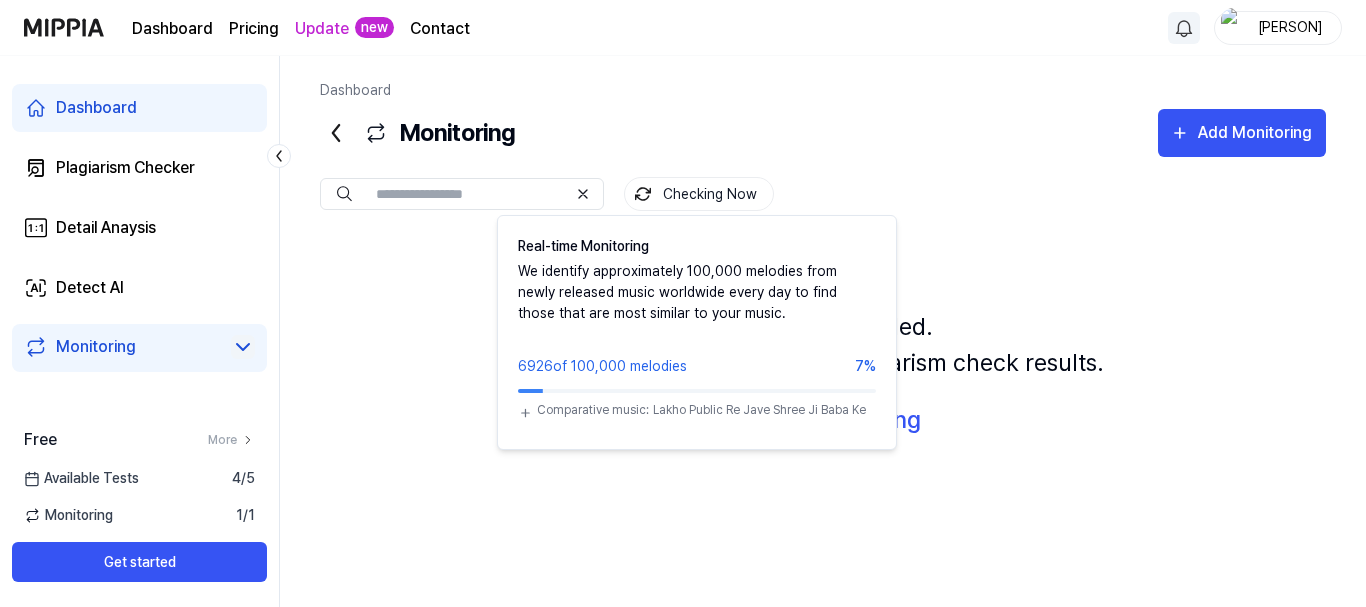click on "Checking Now" at bounding box center [699, 194] 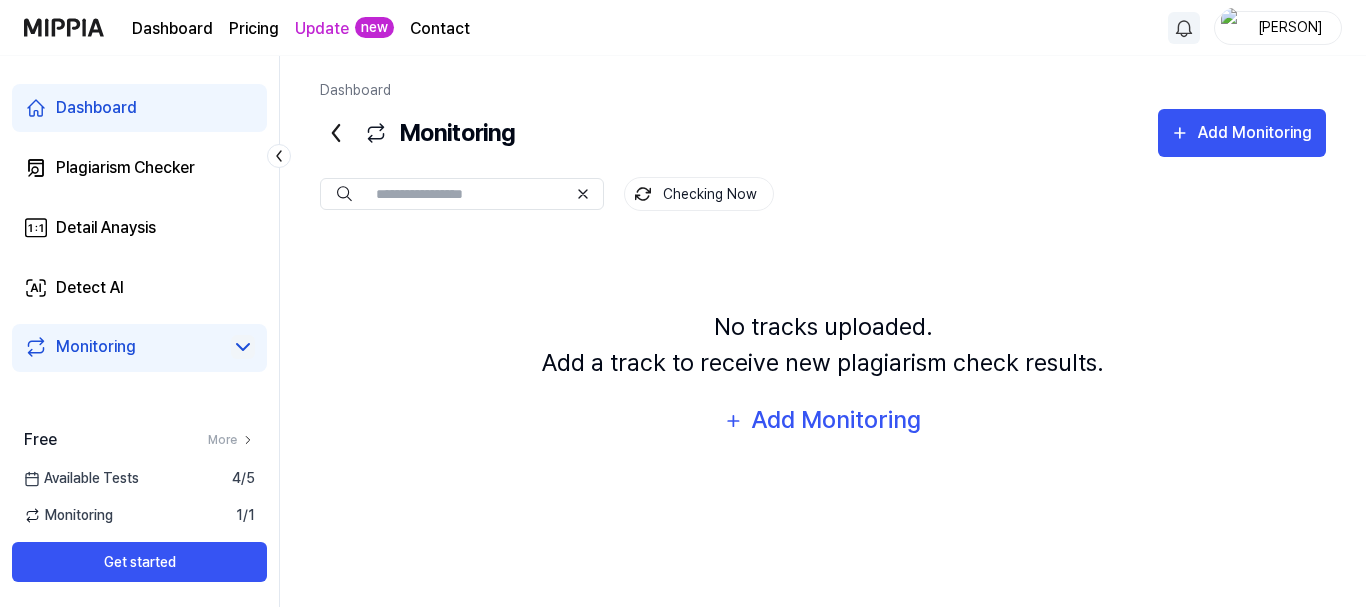 click on "Checking Now" at bounding box center (699, 194) 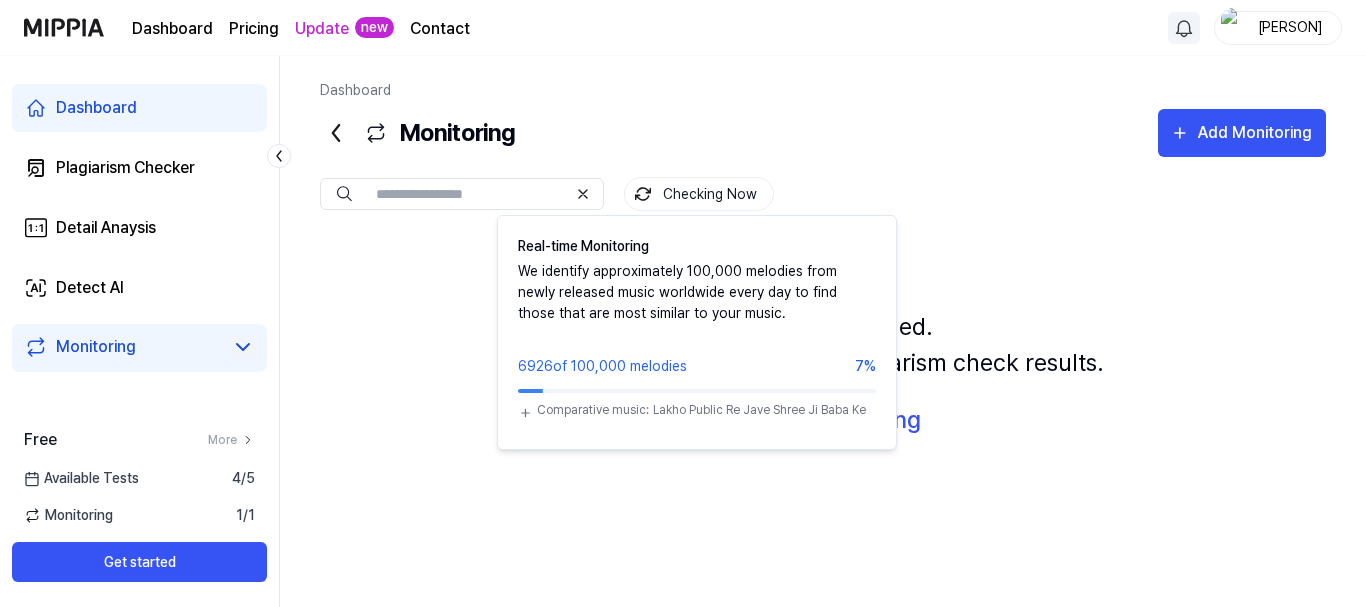 click on "Checking Now" at bounding box center (699, 194) 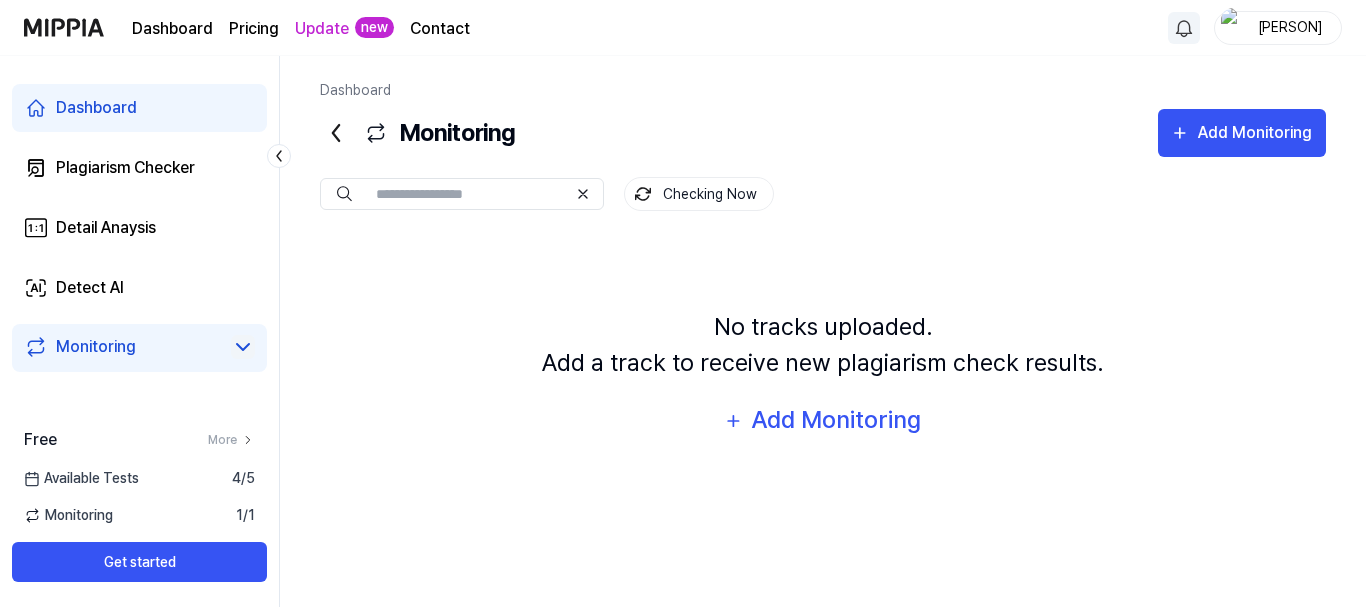 click on "Checking Now" at bounding box center (699, 194) 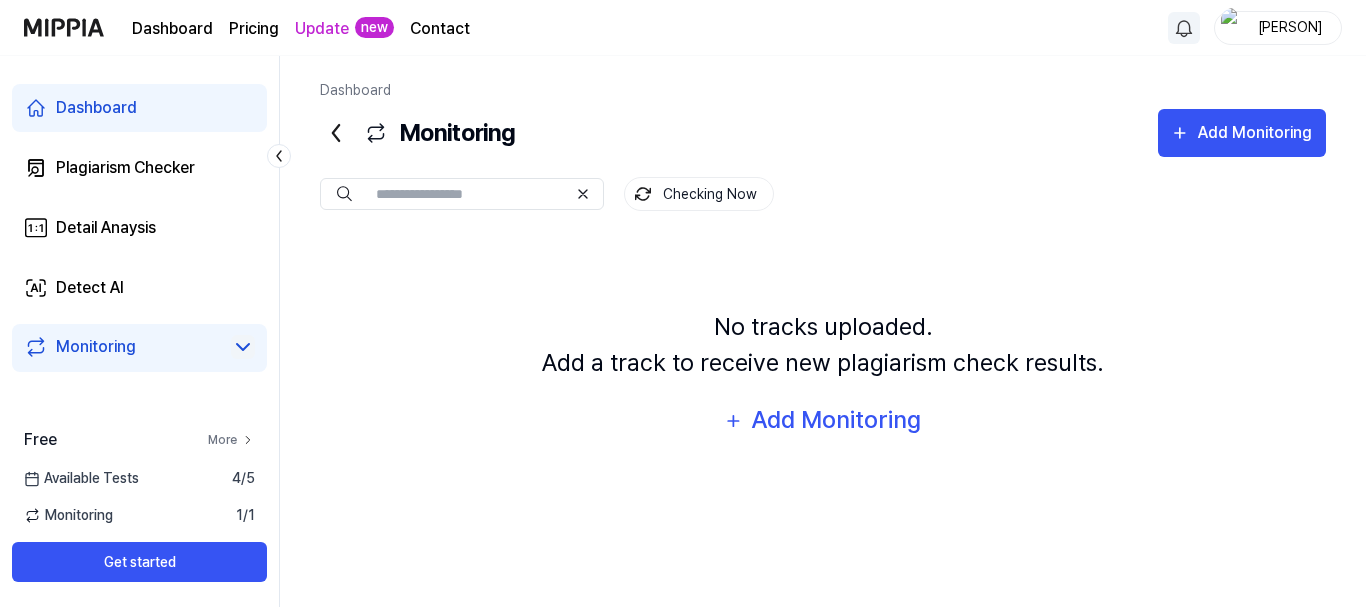 click on "More" at bounding box center (231, 440) 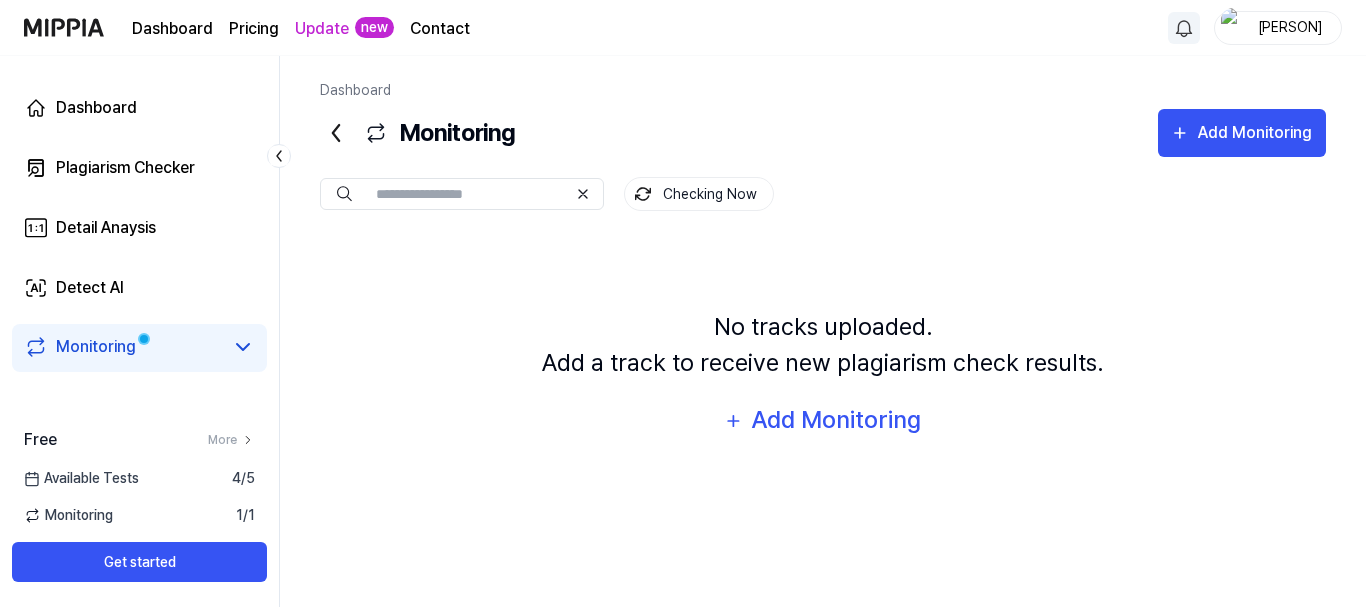 click 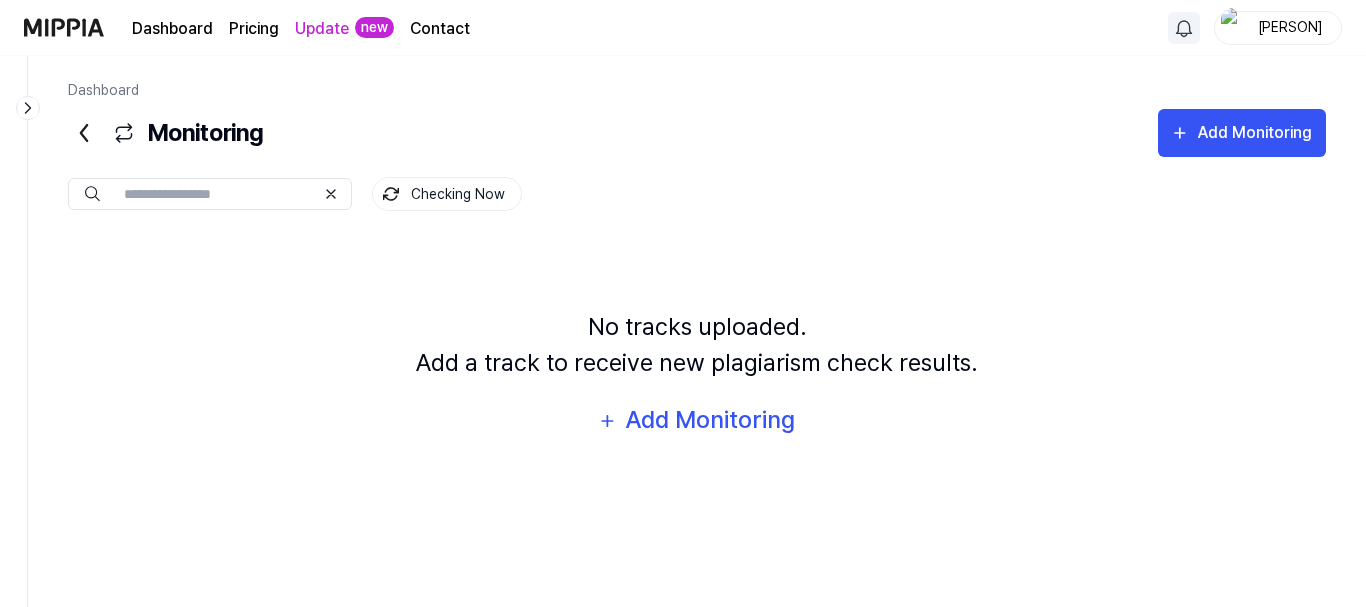 click 